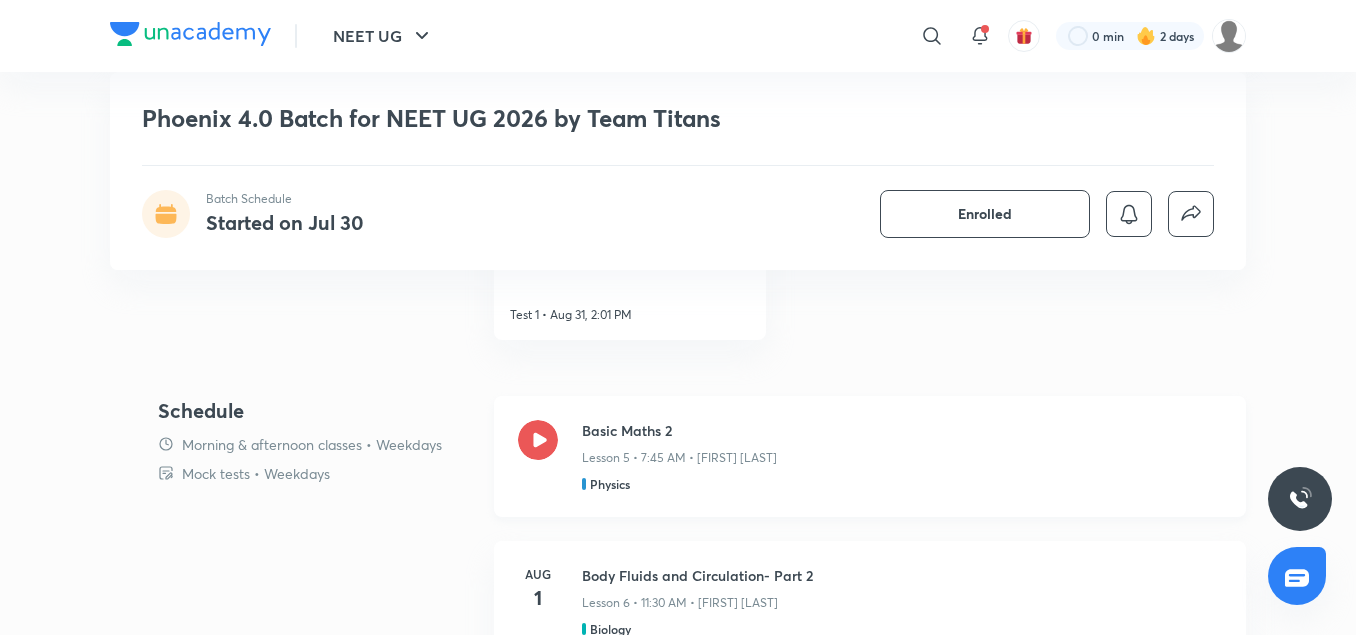 scroll, scrollTop: 1040, scrollLeft: 0, axis: vertical 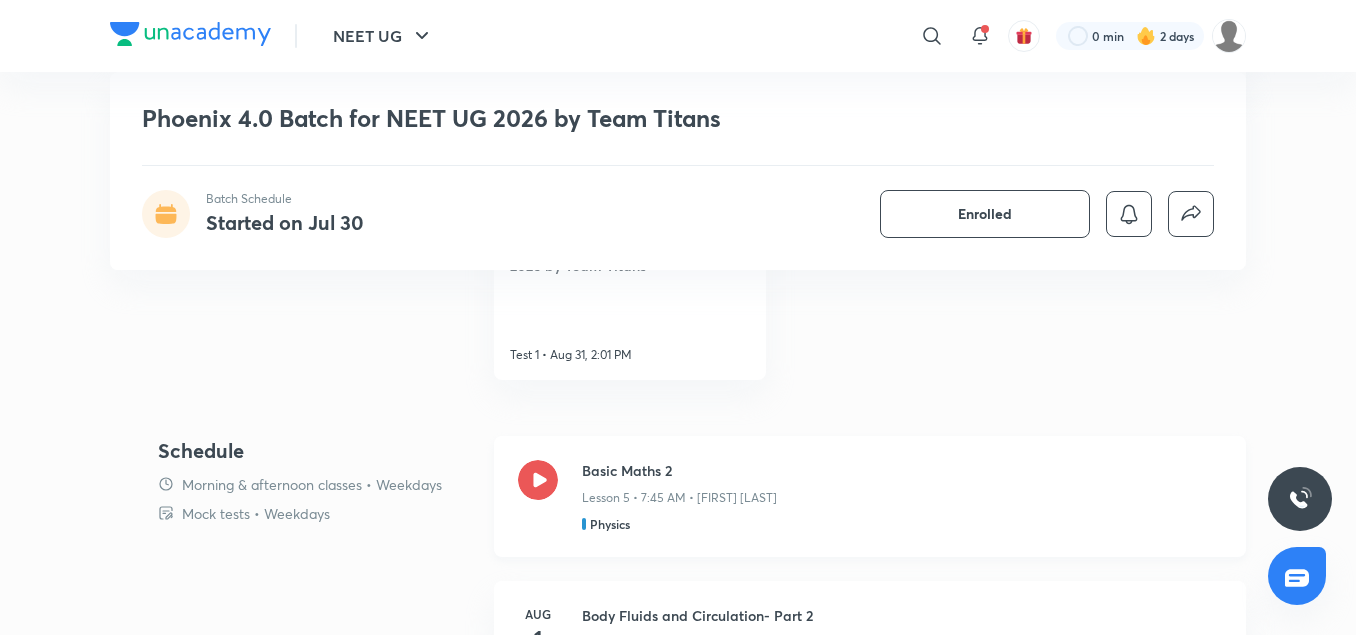 click on "Lesson 5  •  7:45 AM   •  Anupam Upadhayay" at bounding box center (679, 498) 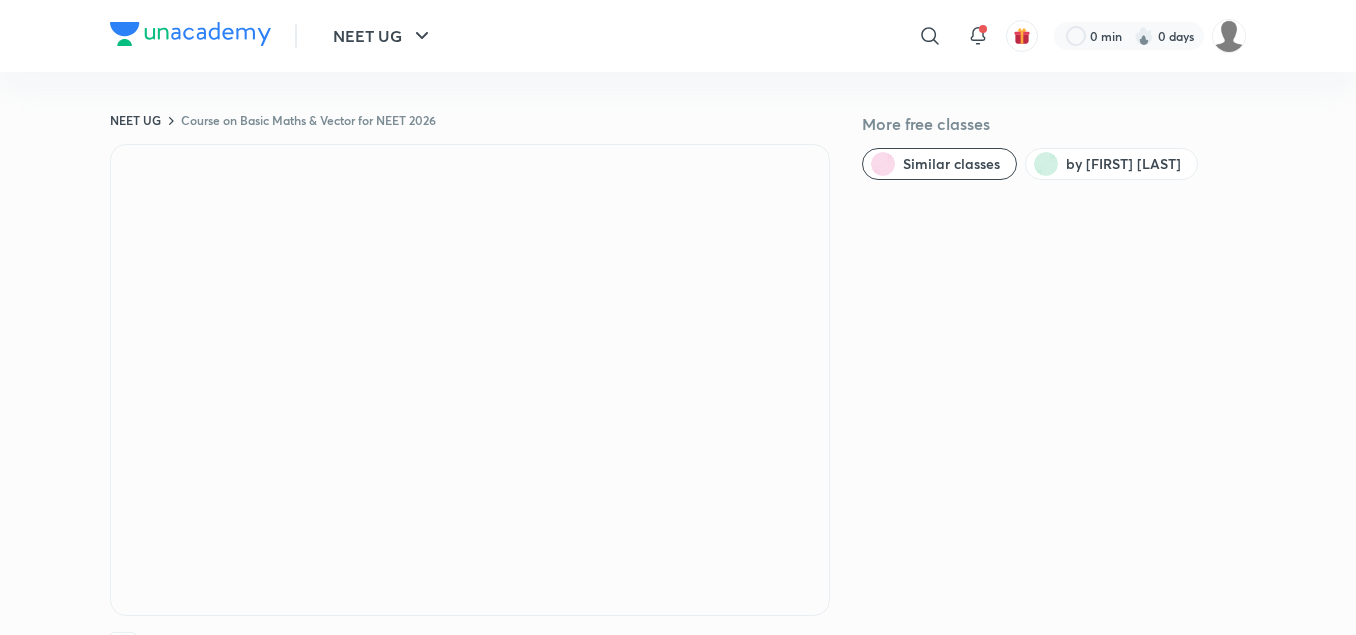scroll, scrollTop: 0, scrollLeft: 0, axis: both 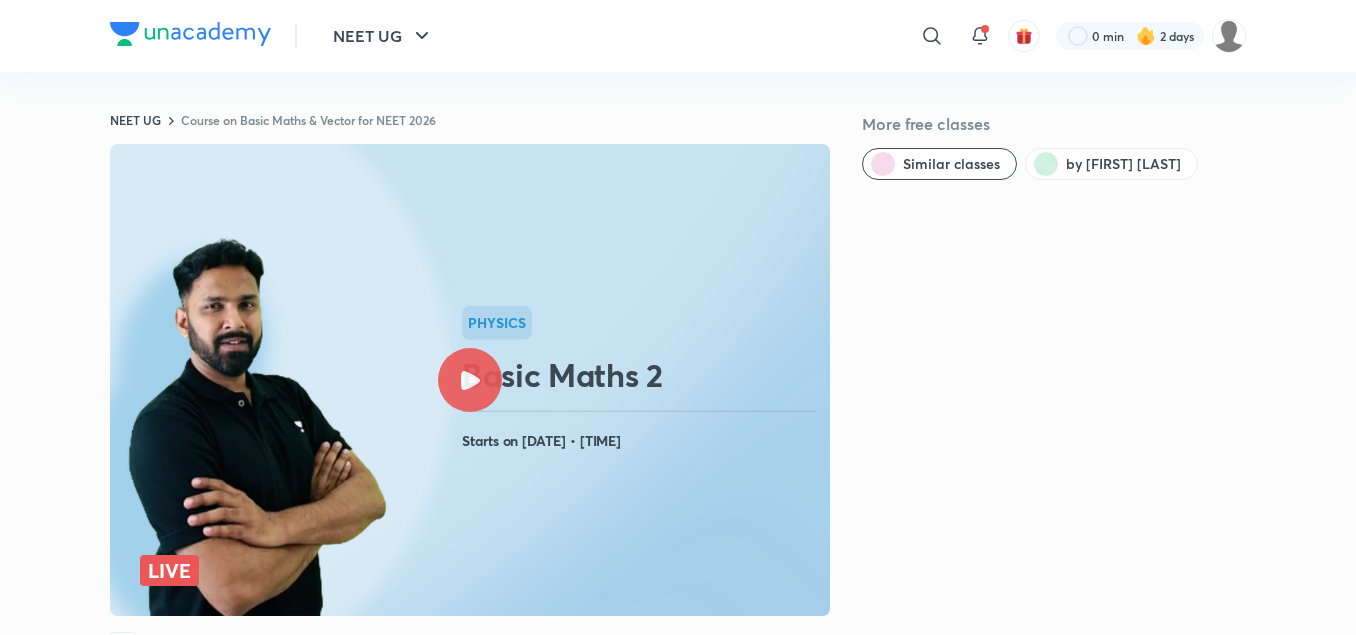 click 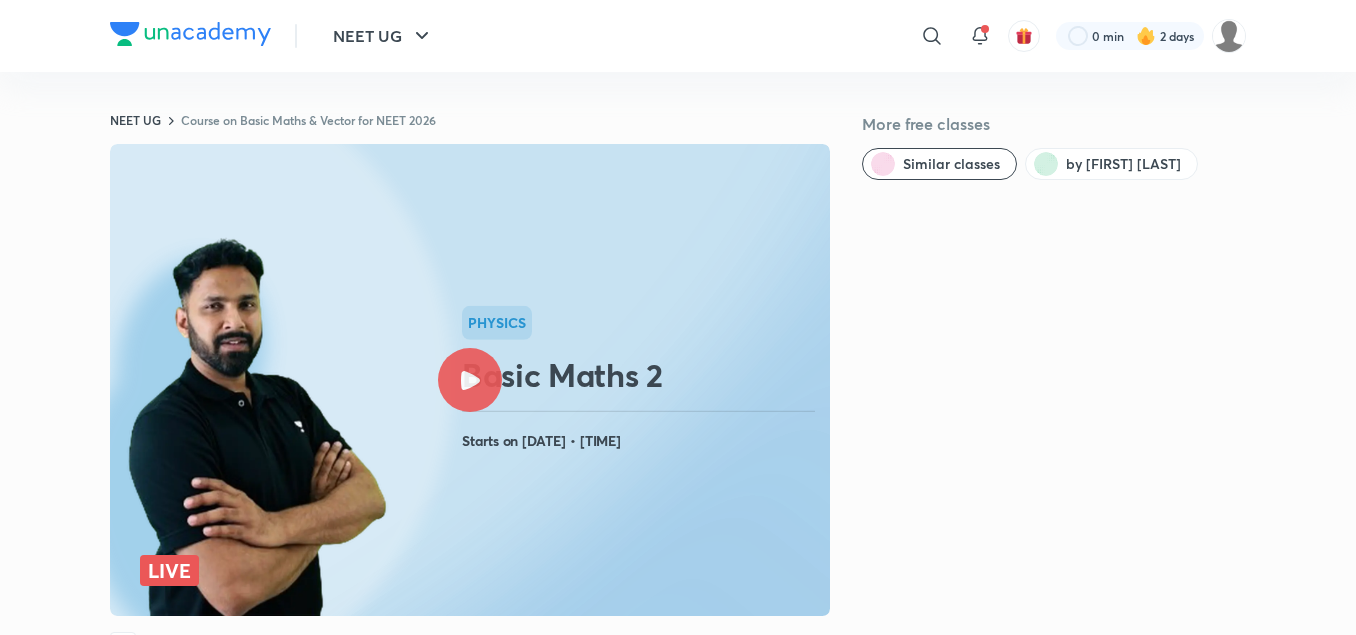 click at bounding box center [470, 380] 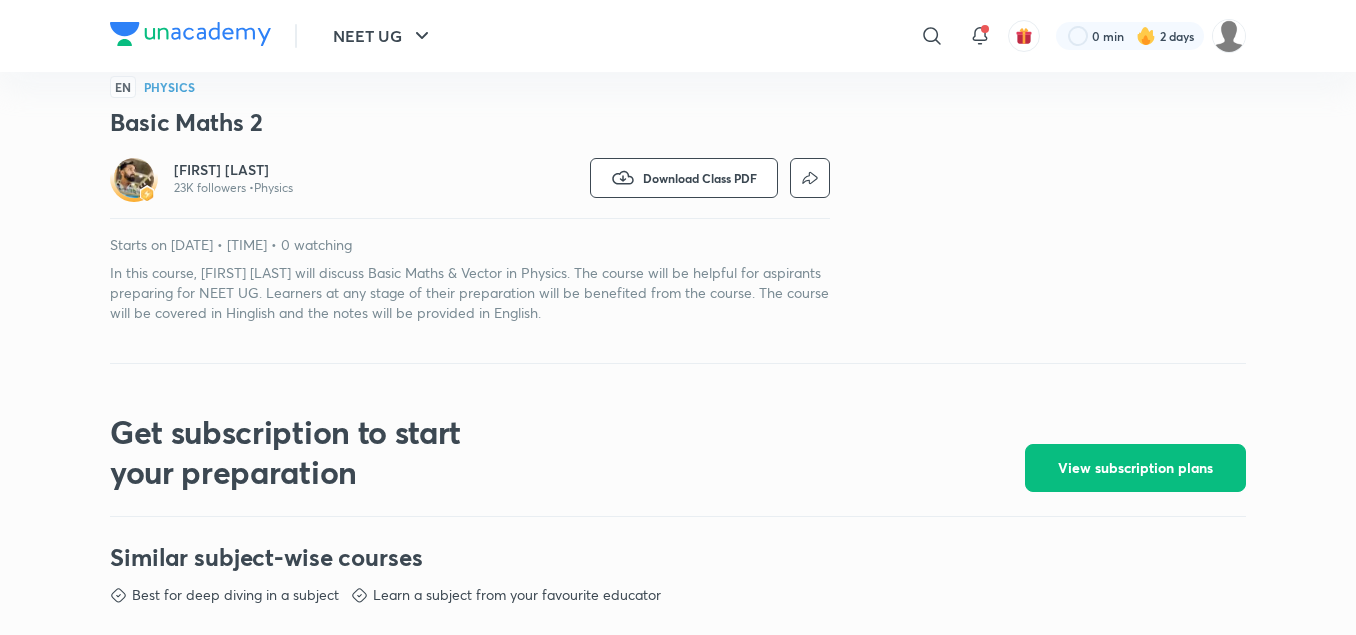 scroll, scrollTop: 1112, scrollLeft: 0, axis: vertical 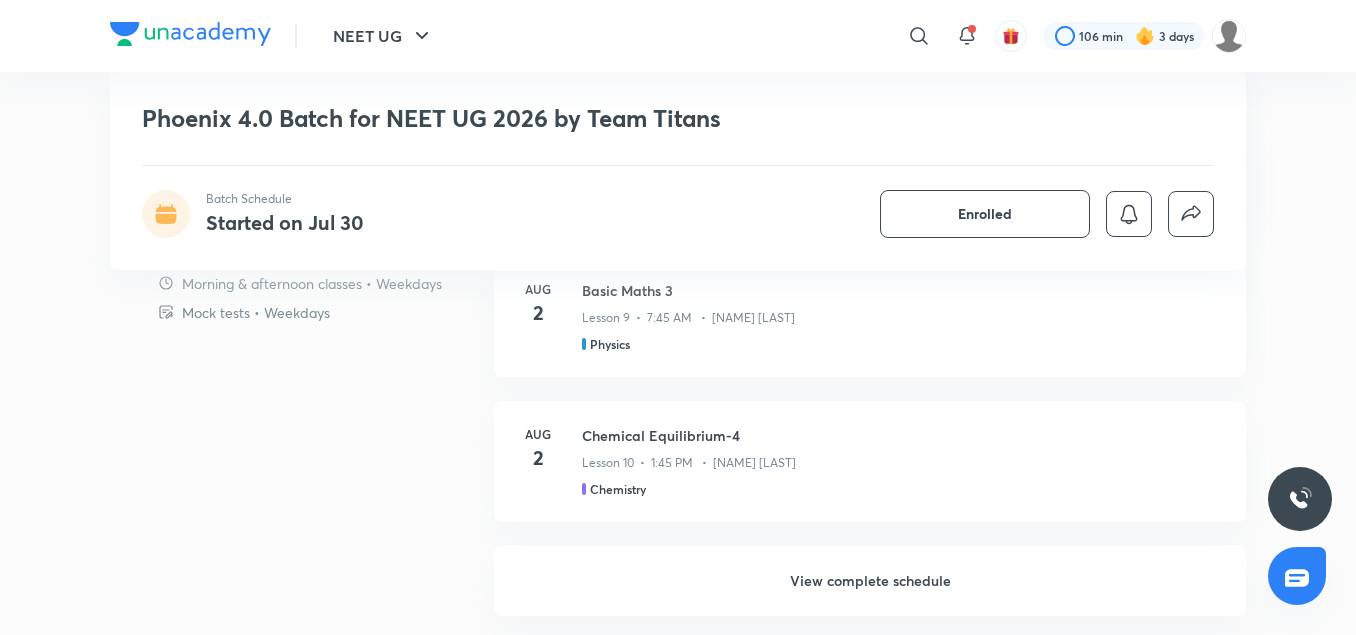 click on "View complete schedule" at bounding box center [870, 581] 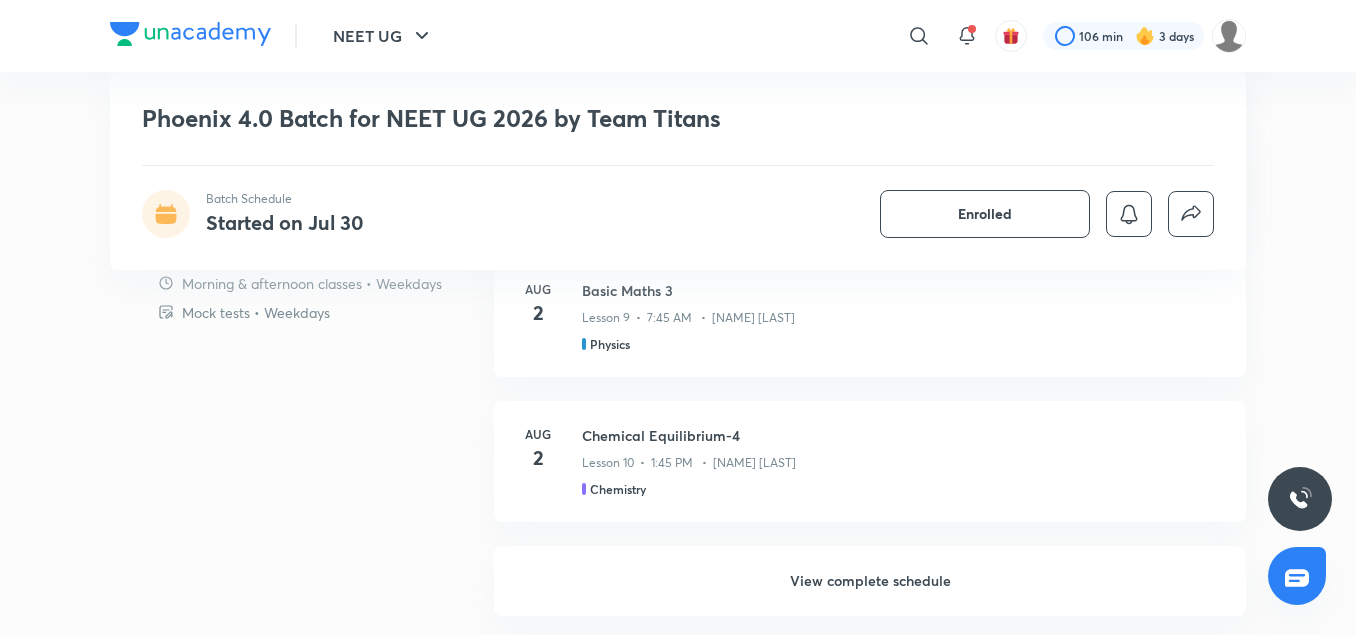 click on "View complete schedule" at bounding box center (870, 581) 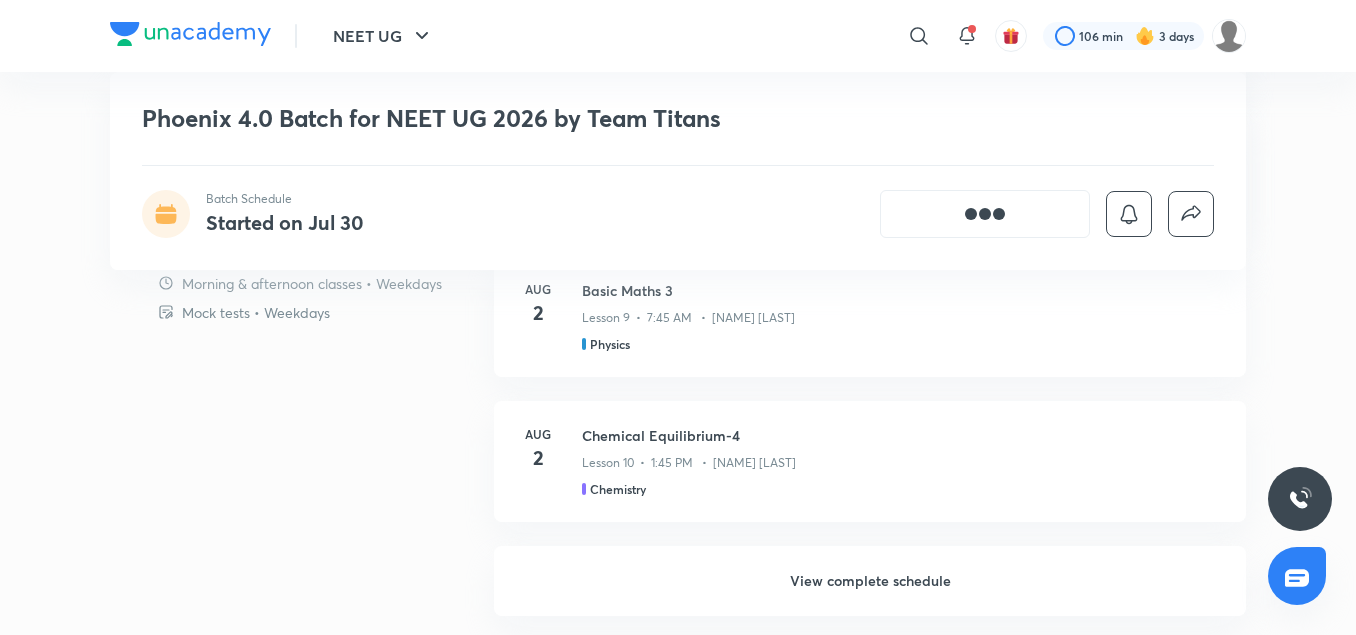 click on "View complete schedule" at bounding box center [870, 581] 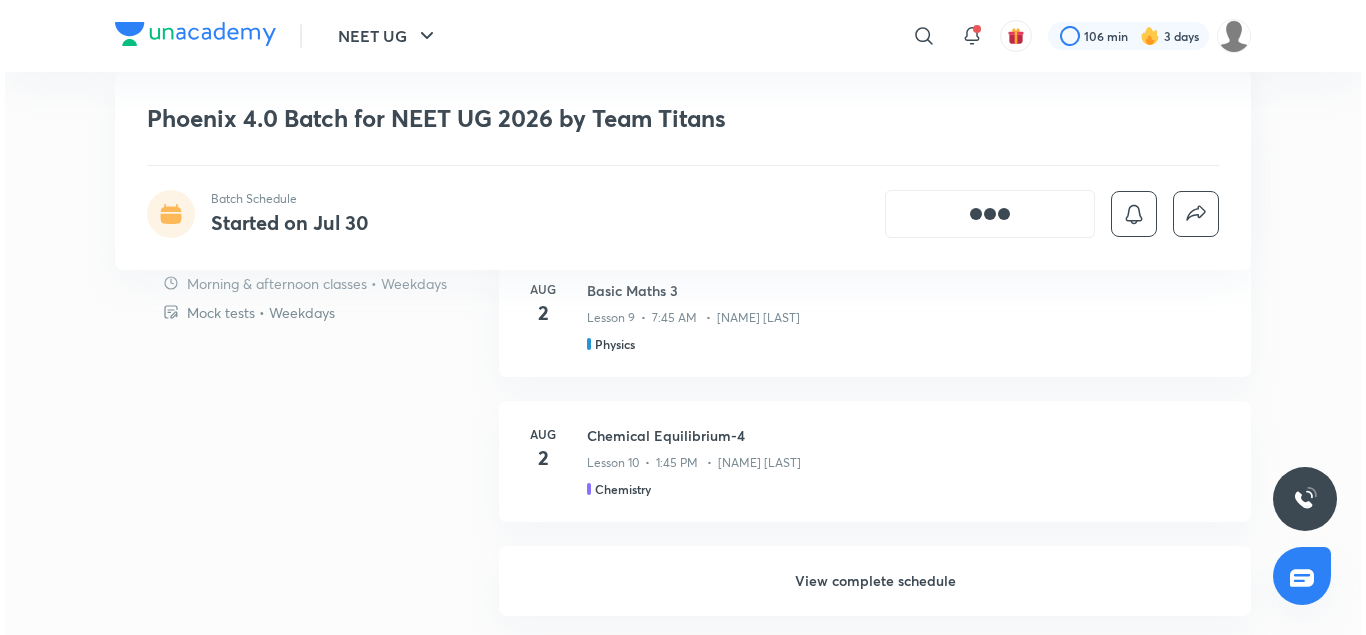 scroll, scrollTop: 0, scrollLeft: 0, axis: both 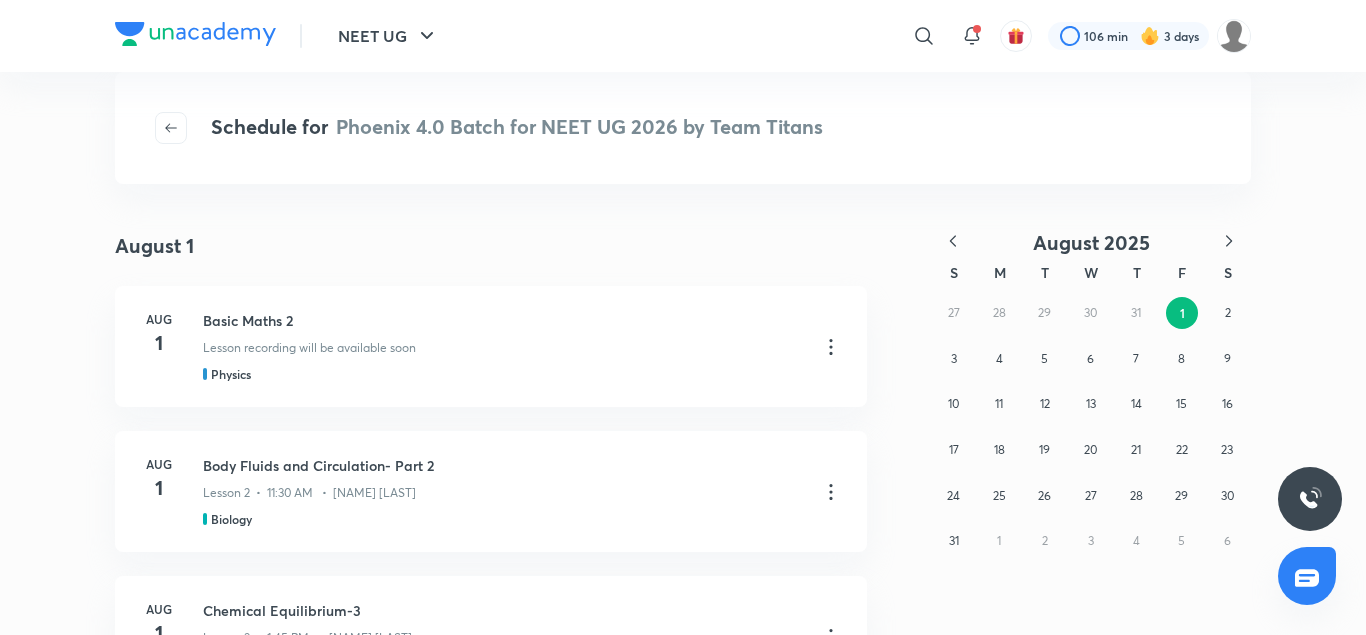 click on "August 2025 S M T W T F S 27 28 29 30 31 1 2 3 4 5 6 7 8 9 10 11 12 13 14 15 16 17 18 19 20 21 22 23 24 25 26 27 28 29 30 31 1 2 3 4 5 6" at bounding box center [1043, 2885] 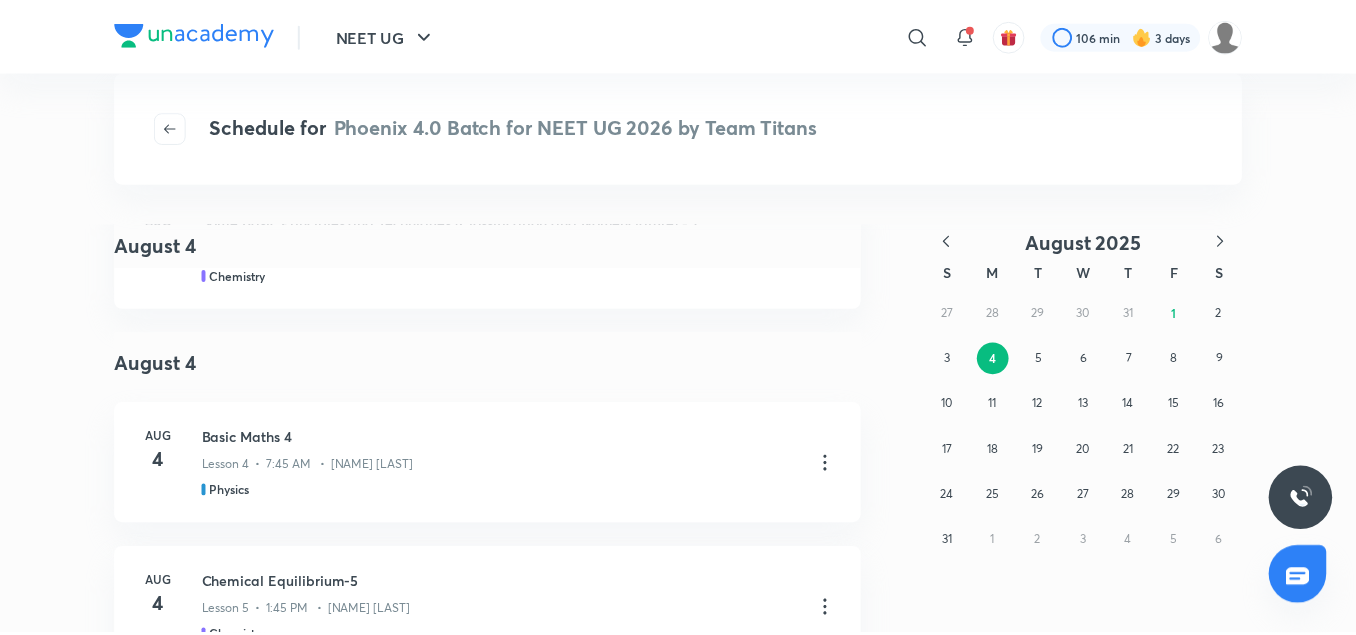 scroll, scrollTop: 1240, scrollLeft: 0, axis: vertical 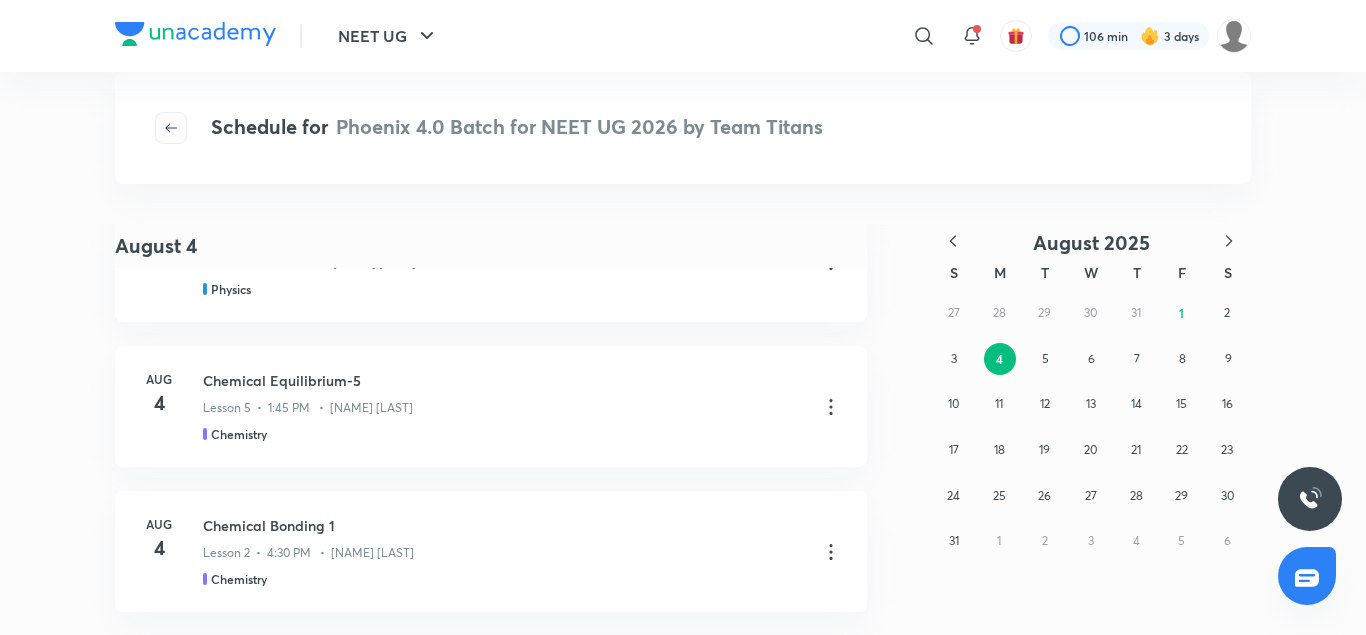 click 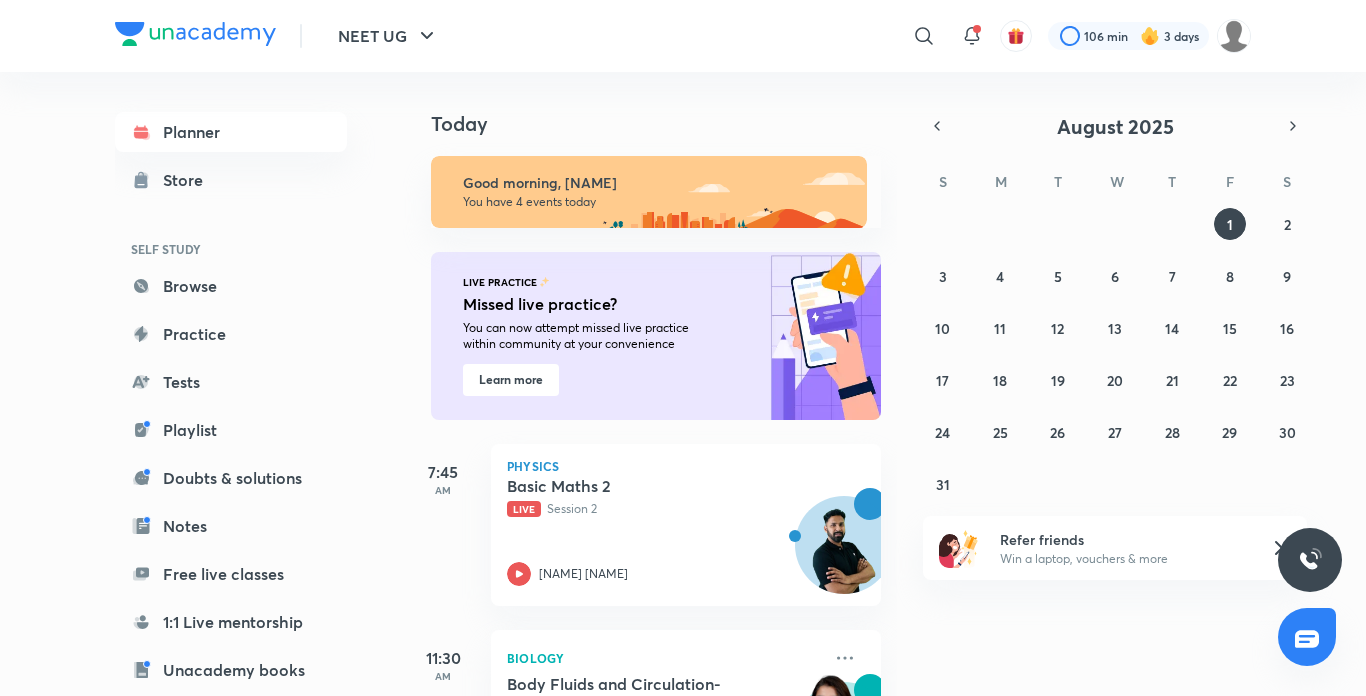 scroll, scrollTop: 0, scrollLeft: 0, axis: both 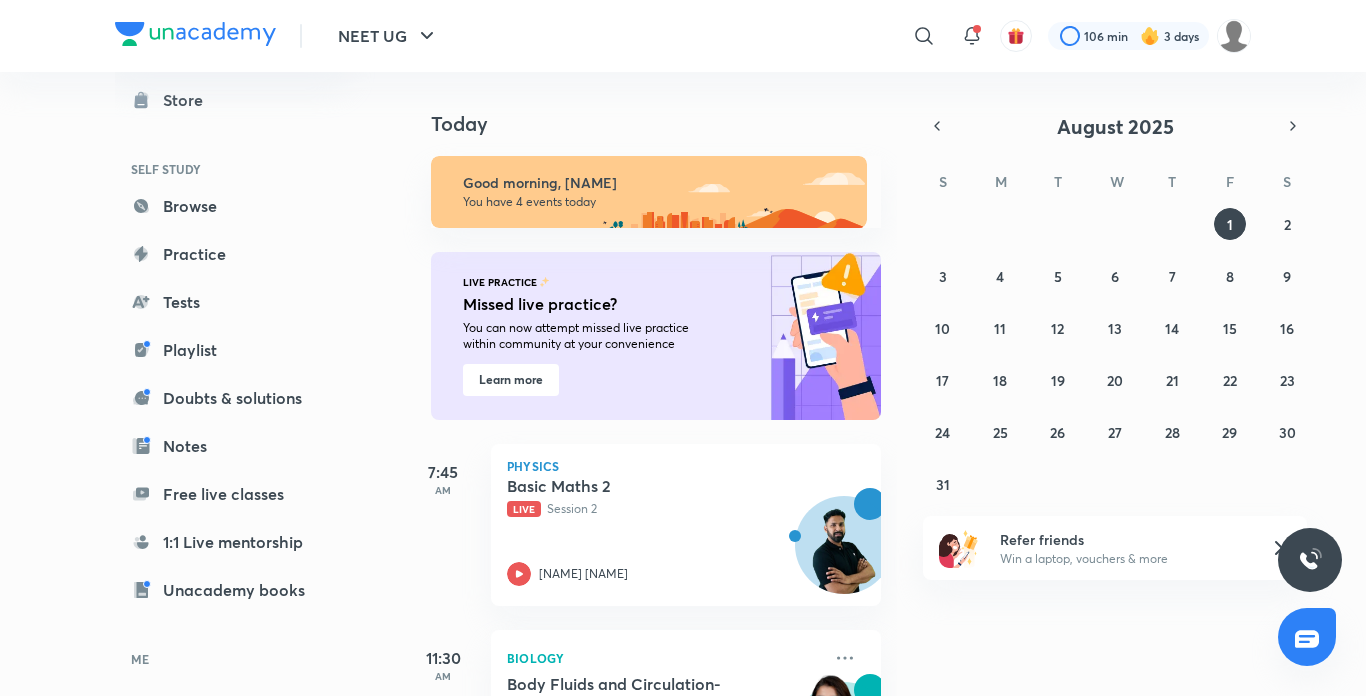 click on "7:45 AM" at bounding box center (443, 525) 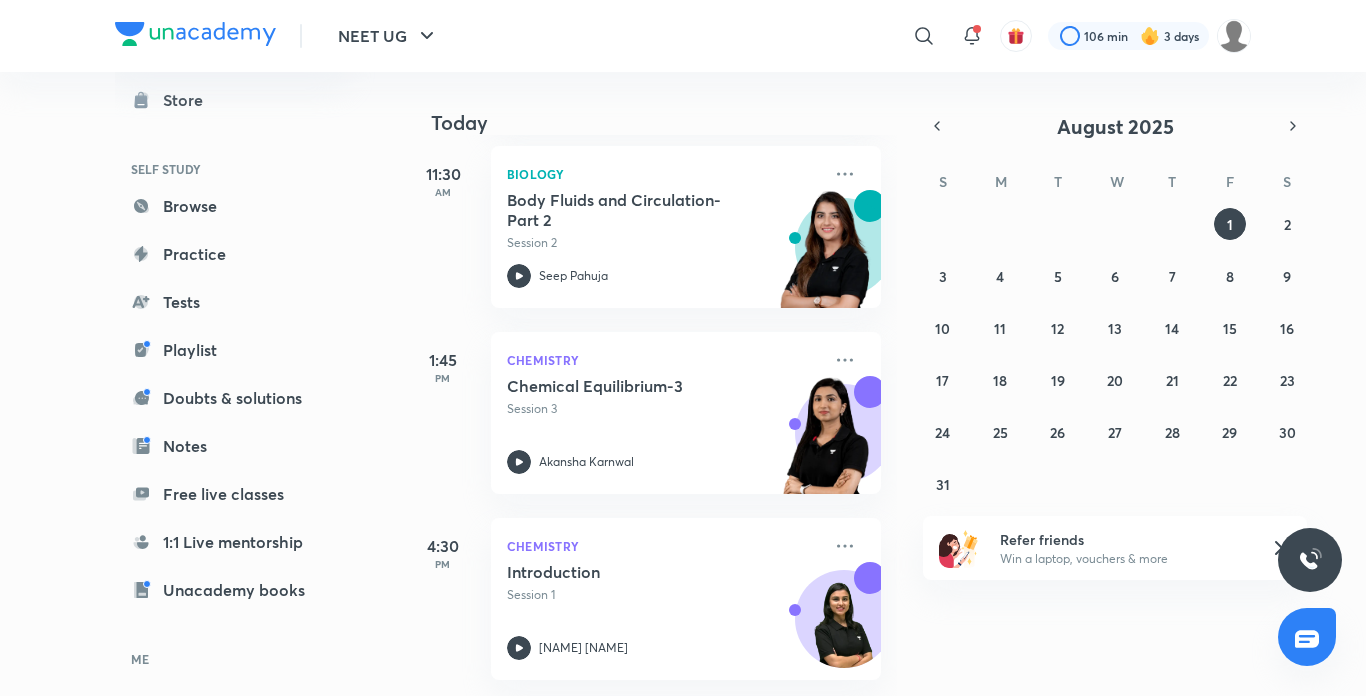 scroll, scrollTop: 499, scrollLeft: 0, axis: vertical 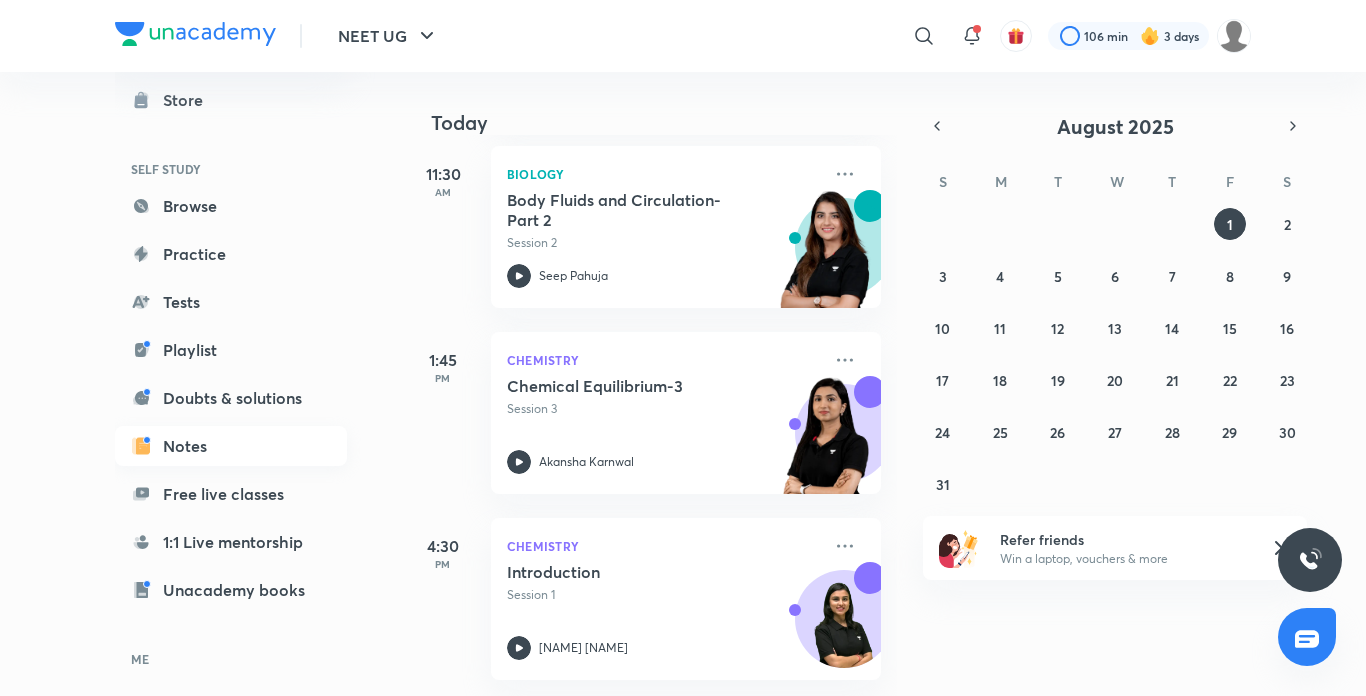 click on "Notes" at bounding box center [231, 446] 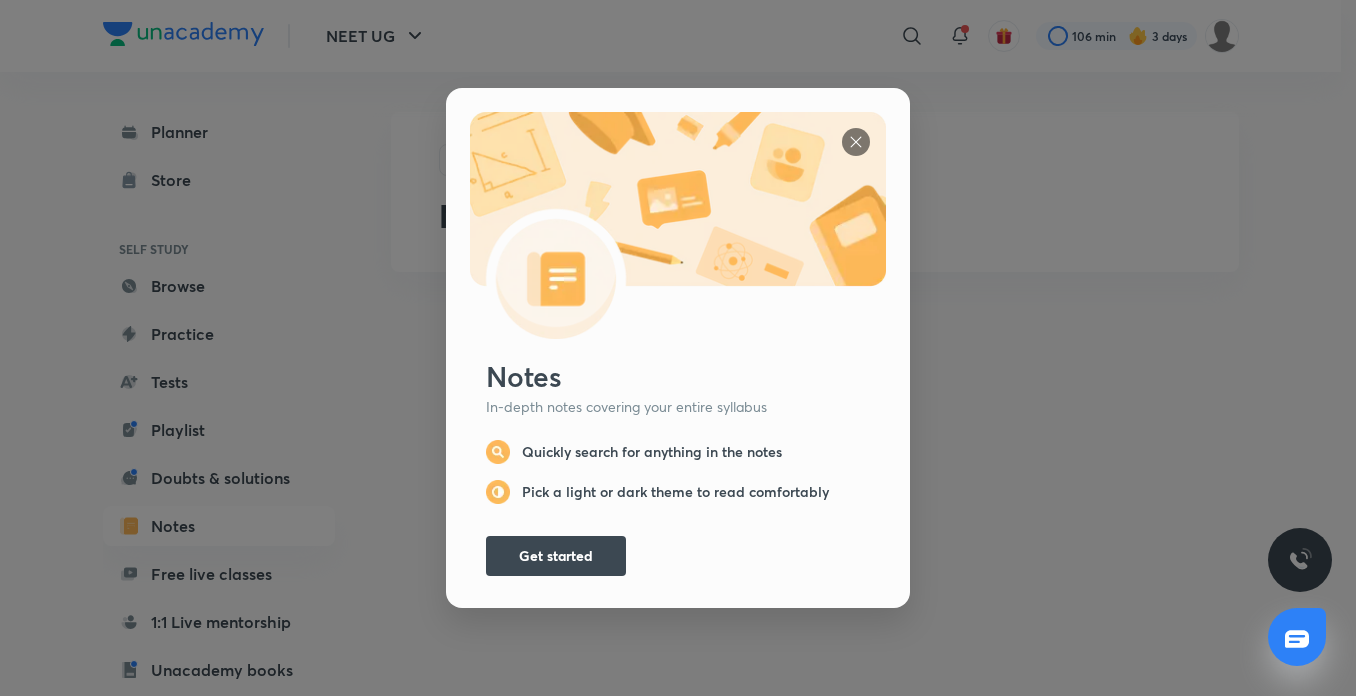 scroll, scrollTop: 0, scrollLeft: 0, axis: both 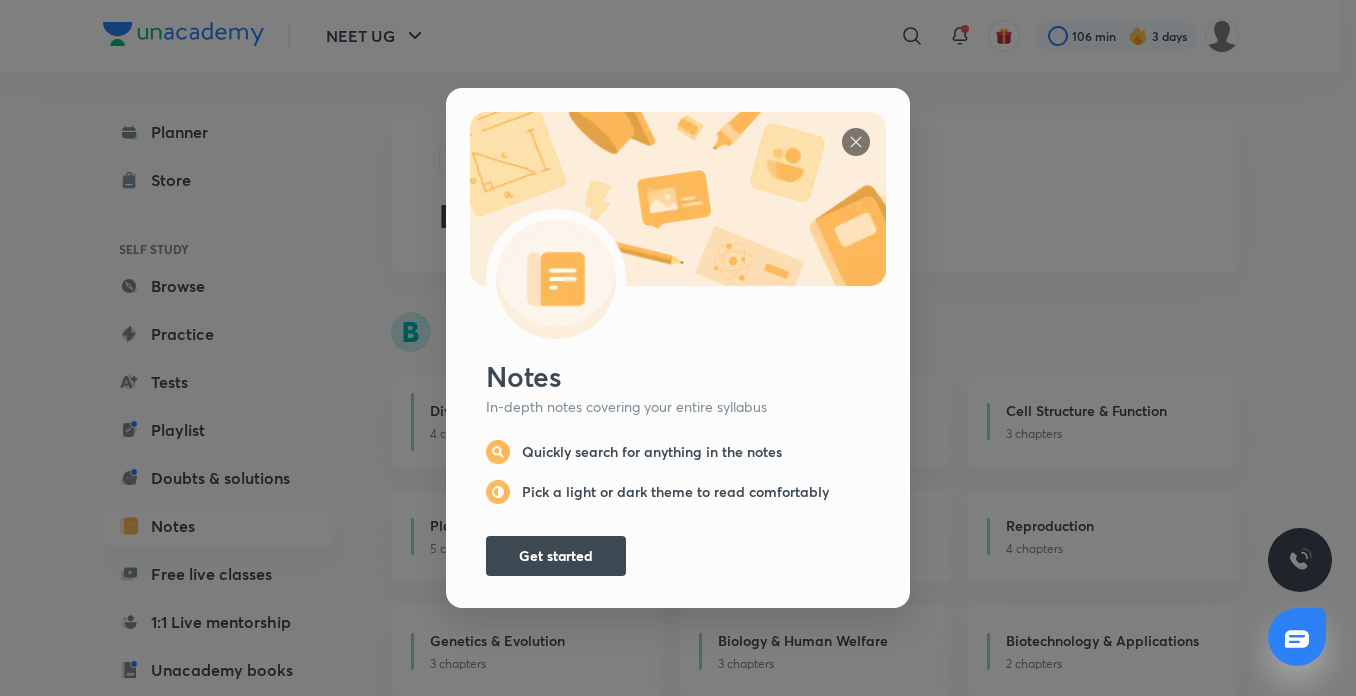 click at bounding box center (856, 142) 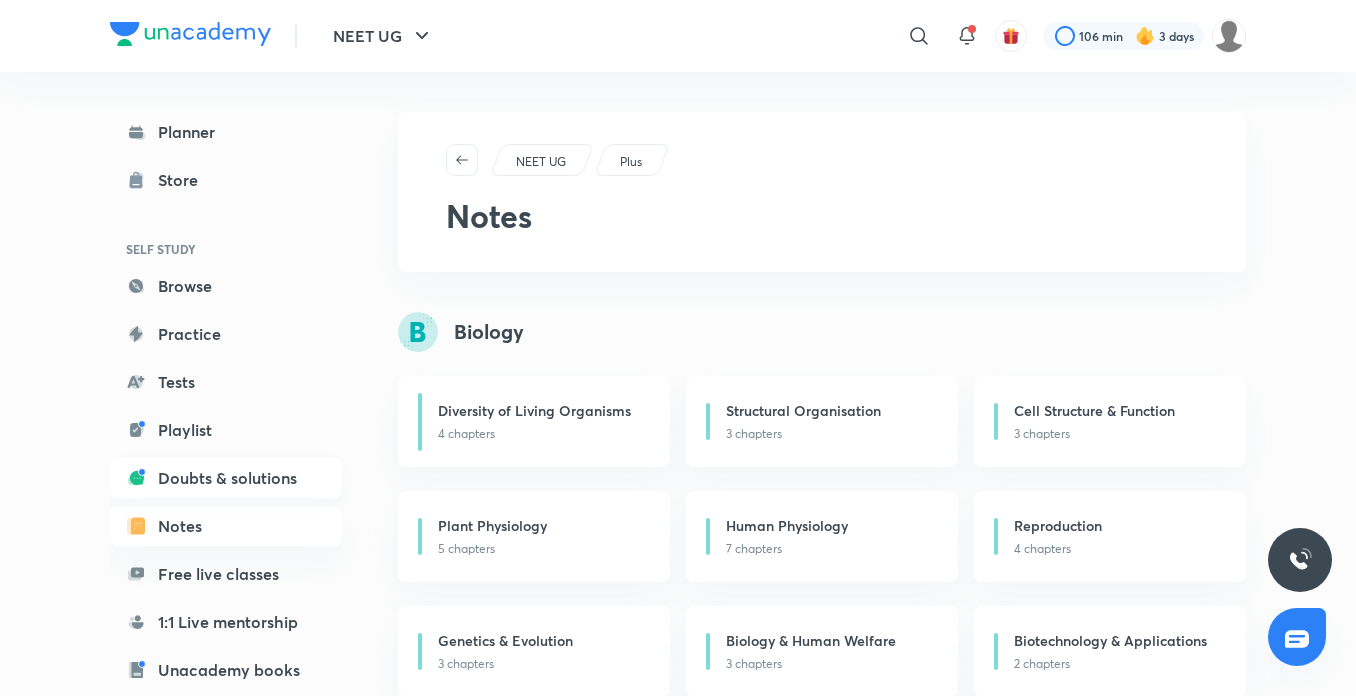 click on "Doubts & solutions" at bounding box center (226, 478) 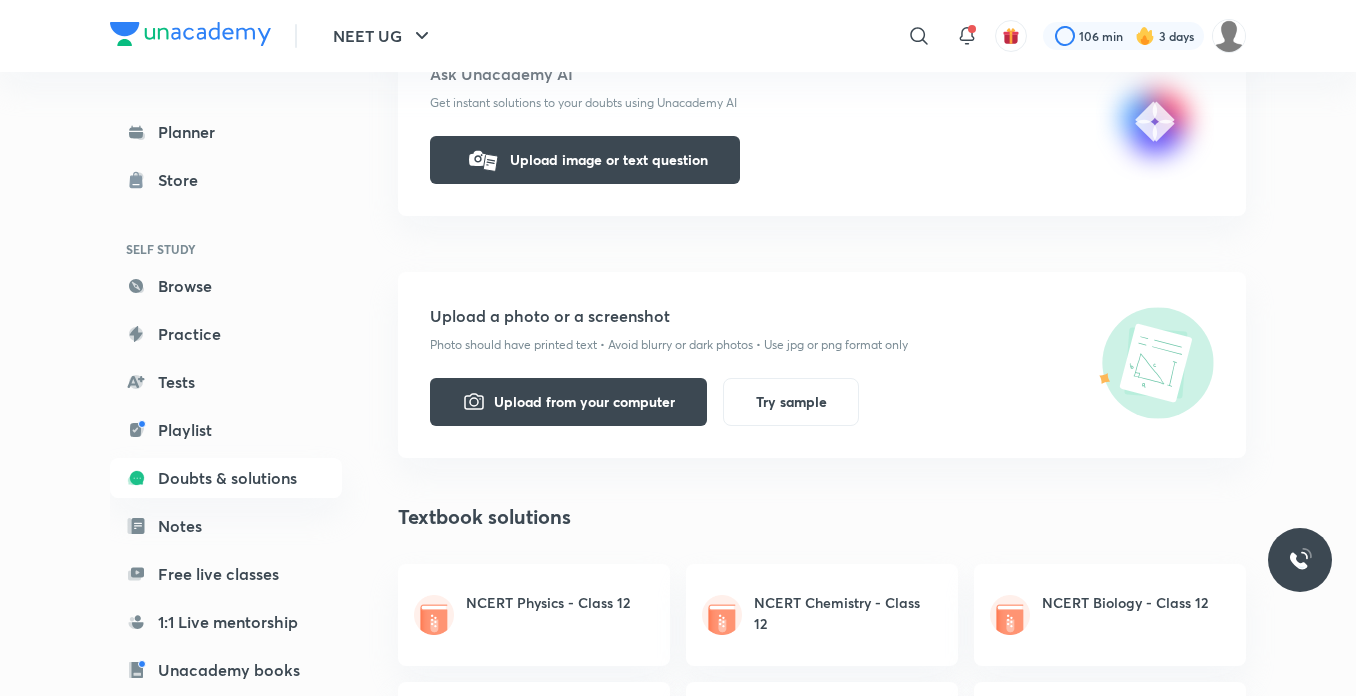 scroll, scrollTop: 320, scrollLeft: 0, axis: vertical 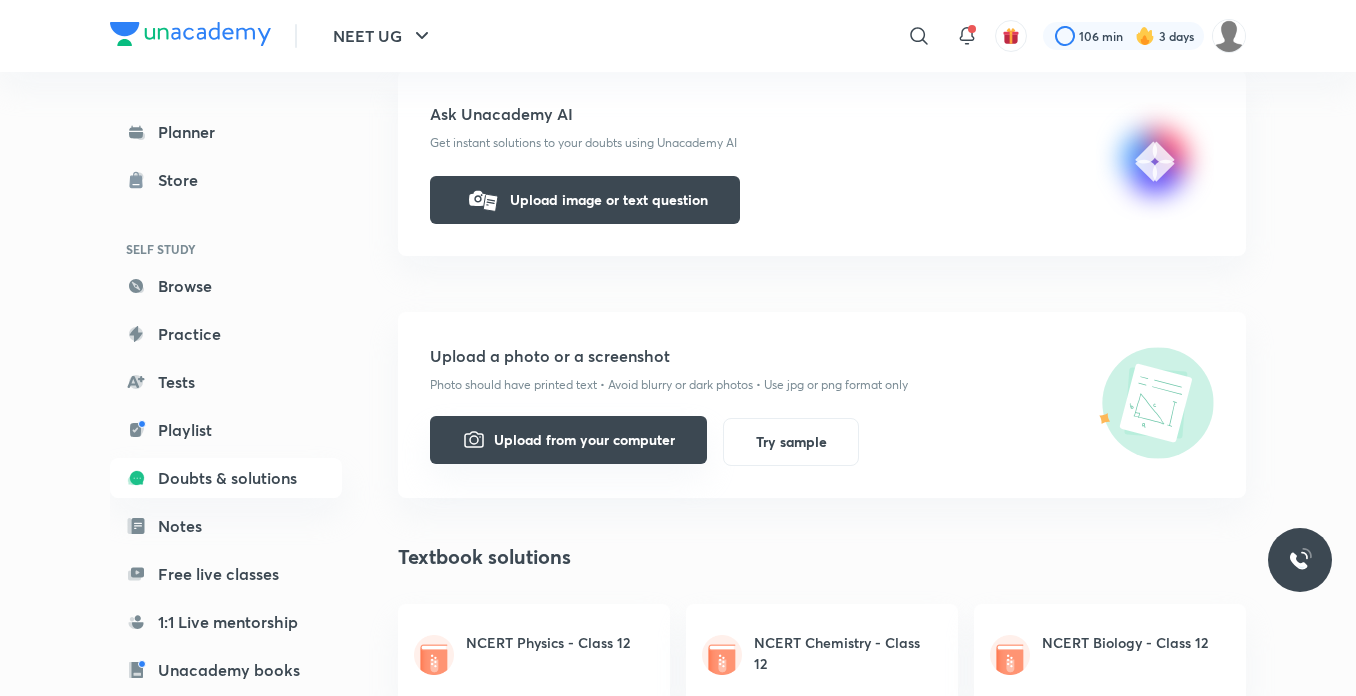click on "Upload from your computer" at bounding box center [568, 440] 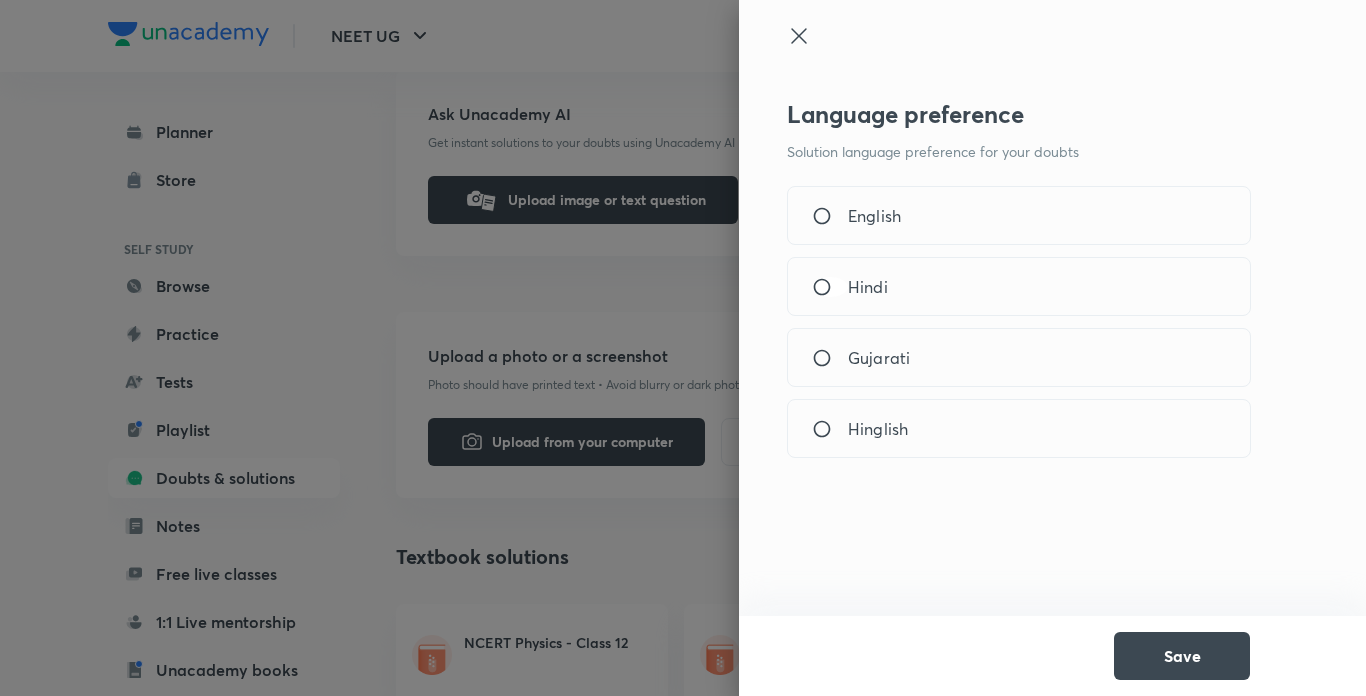 click on "Hindi" at bounding box center [830, 287] 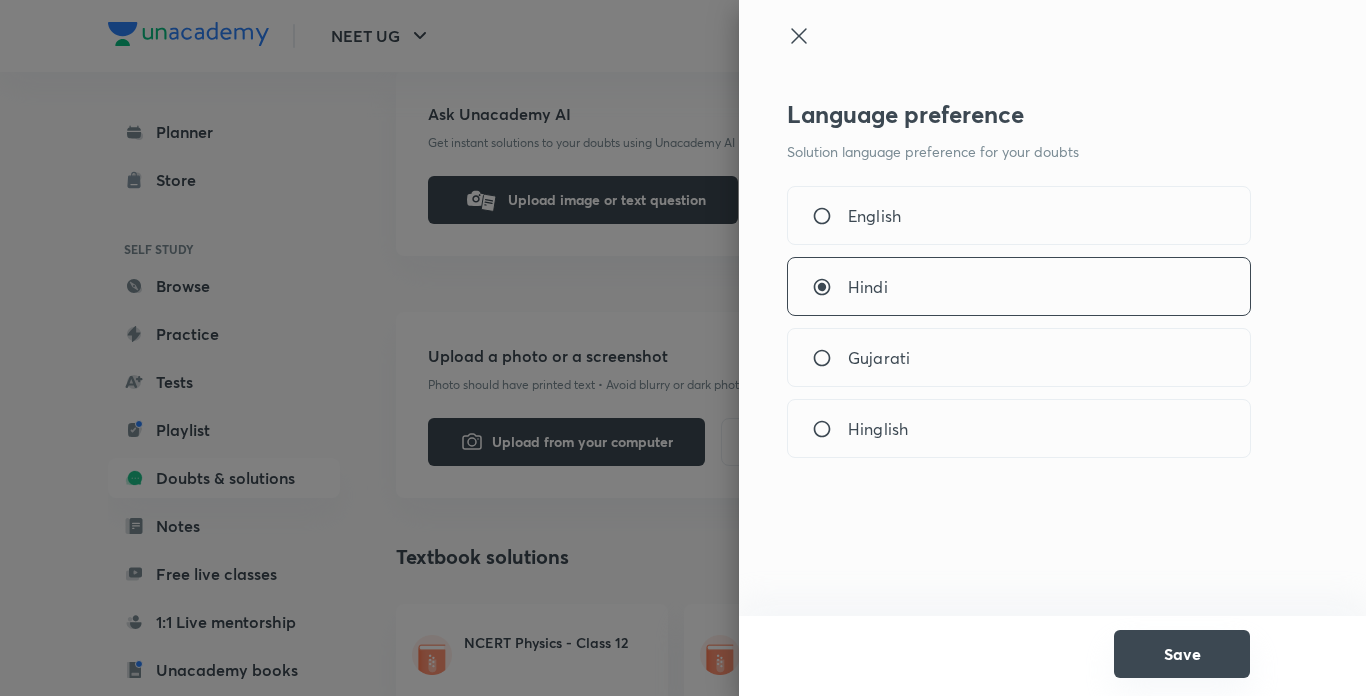 click on "Save" at bounding box center [1182, 654] 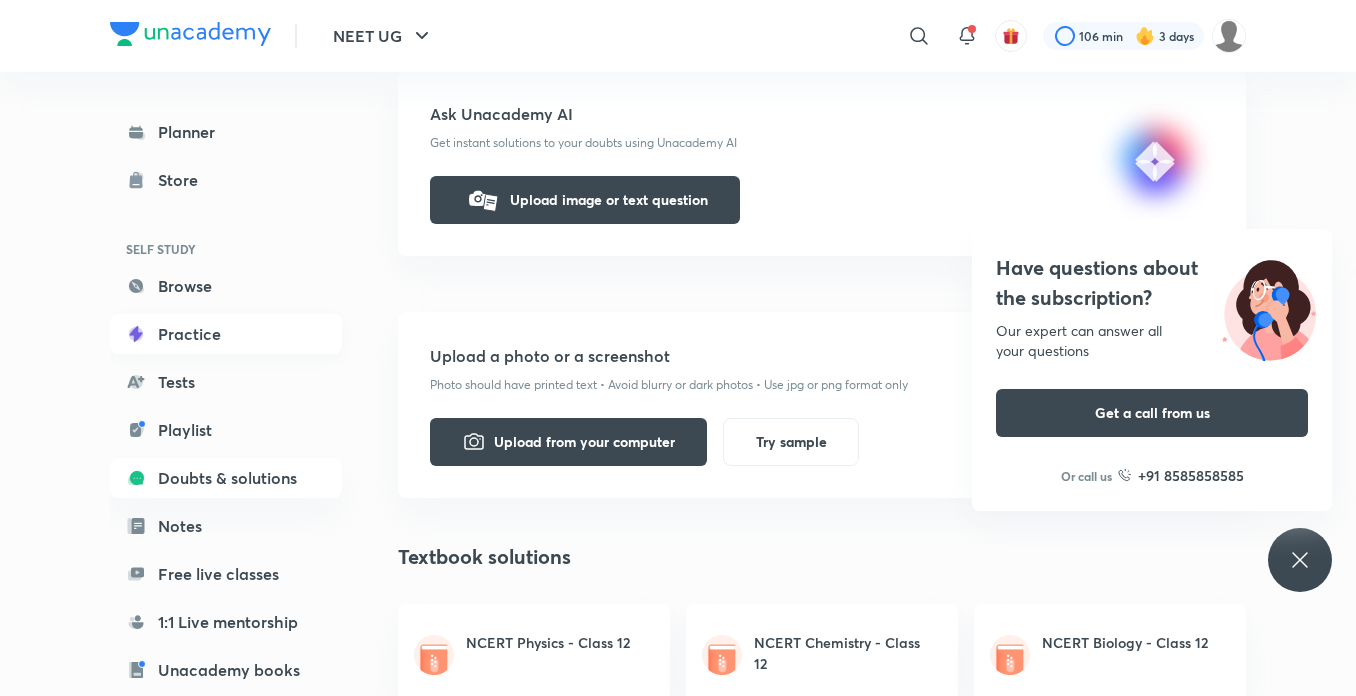 click on "Practice" at bounding box center [226, 334] 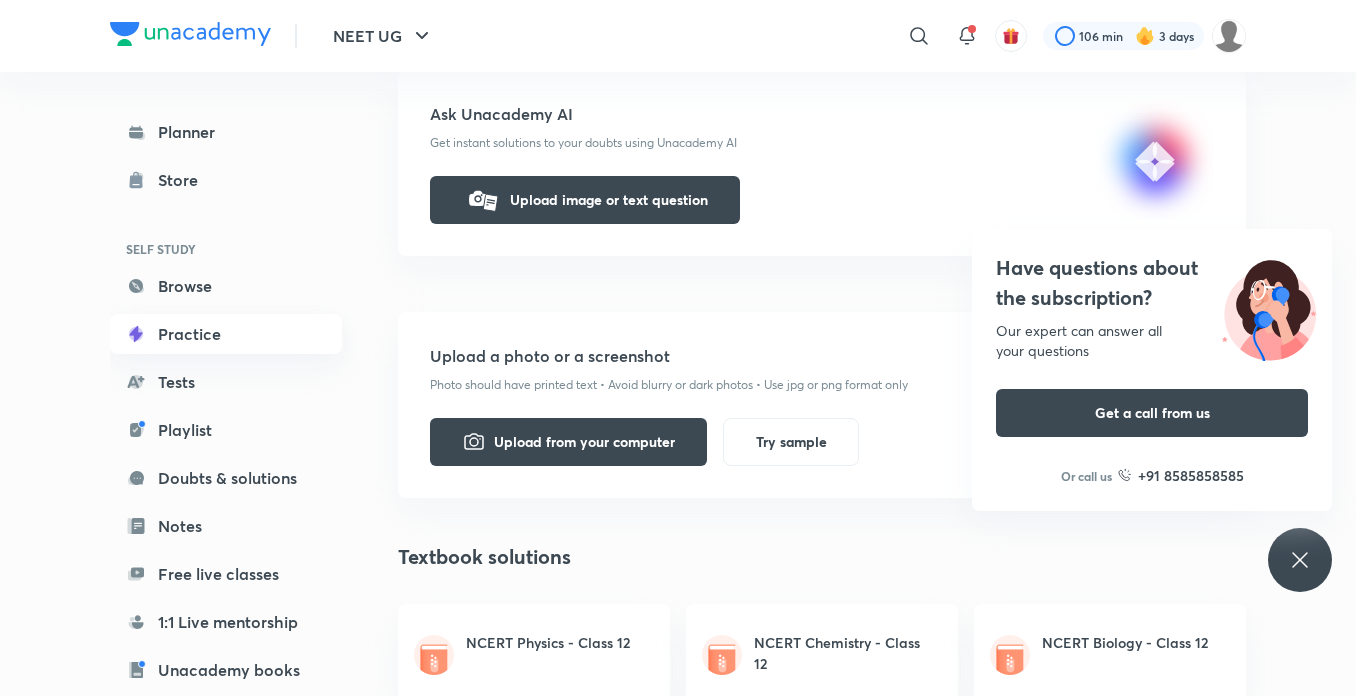 click on "Practice" at bounding box center (226, 334) 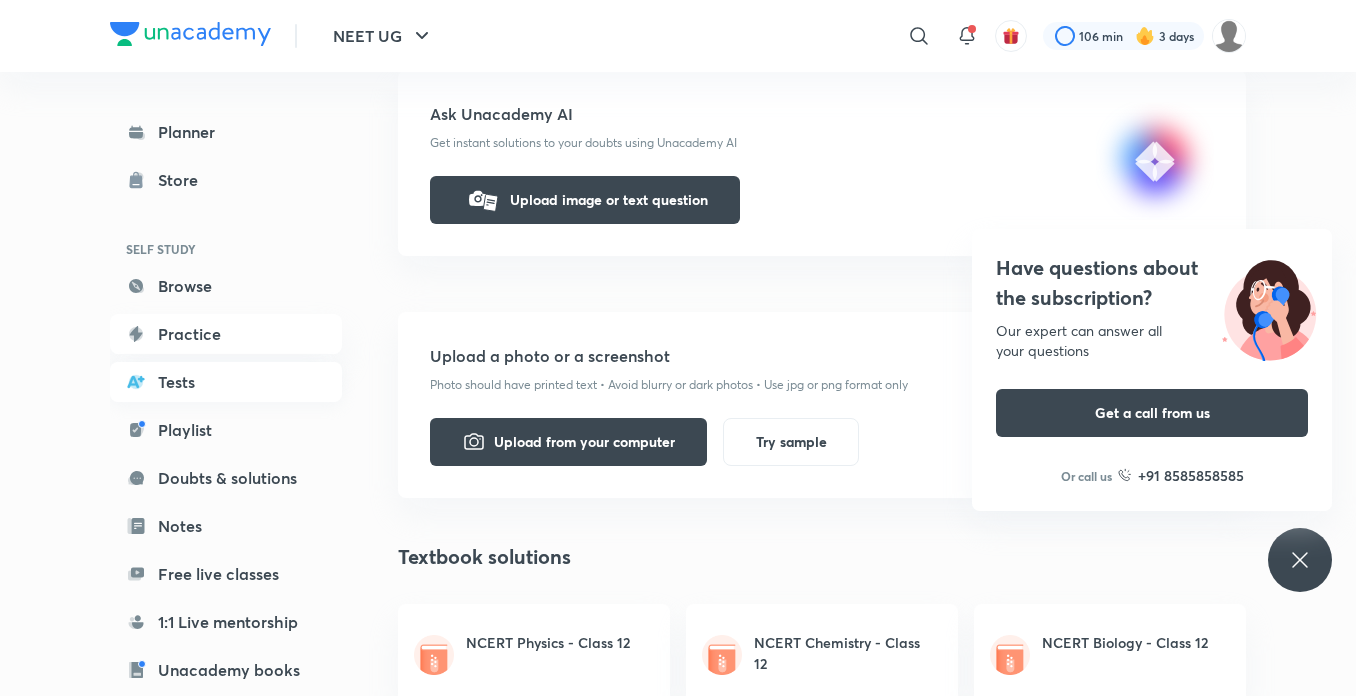 click on "Tests" at bounding box center (226, 382) 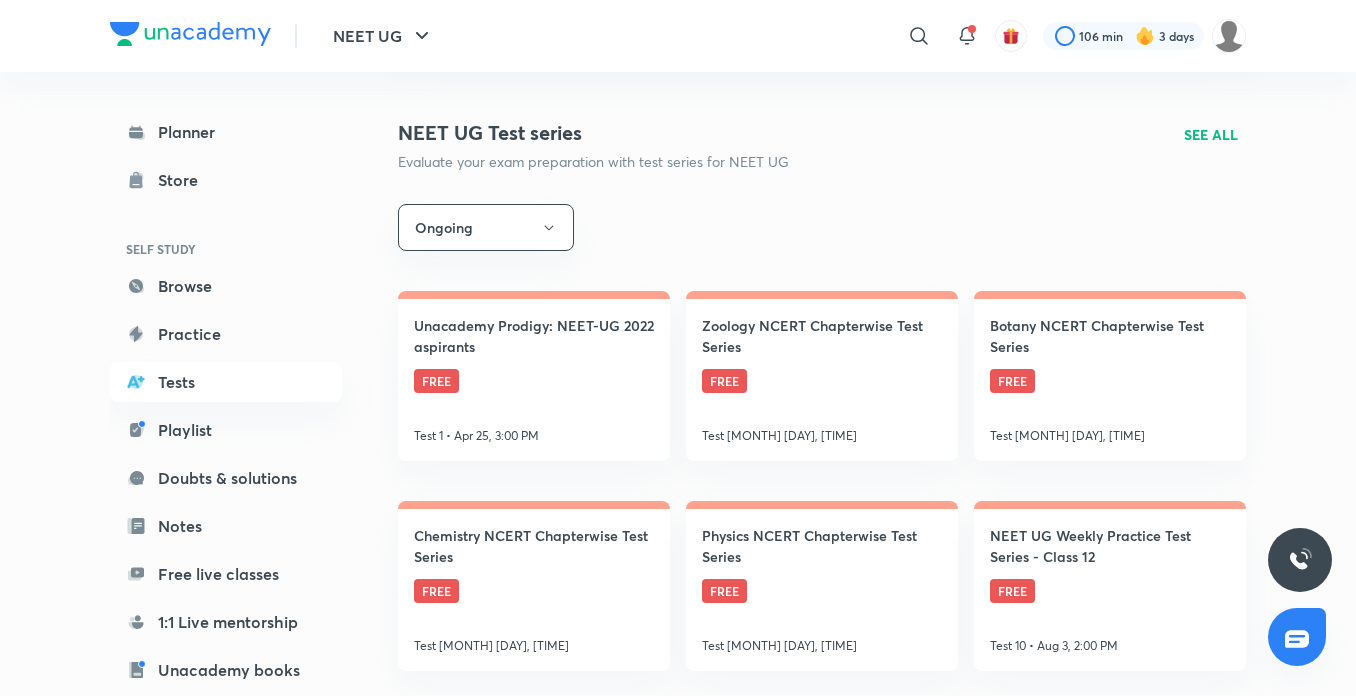 scroll, scrollTop: 280, scrollLeft: 0, axis: vertical 